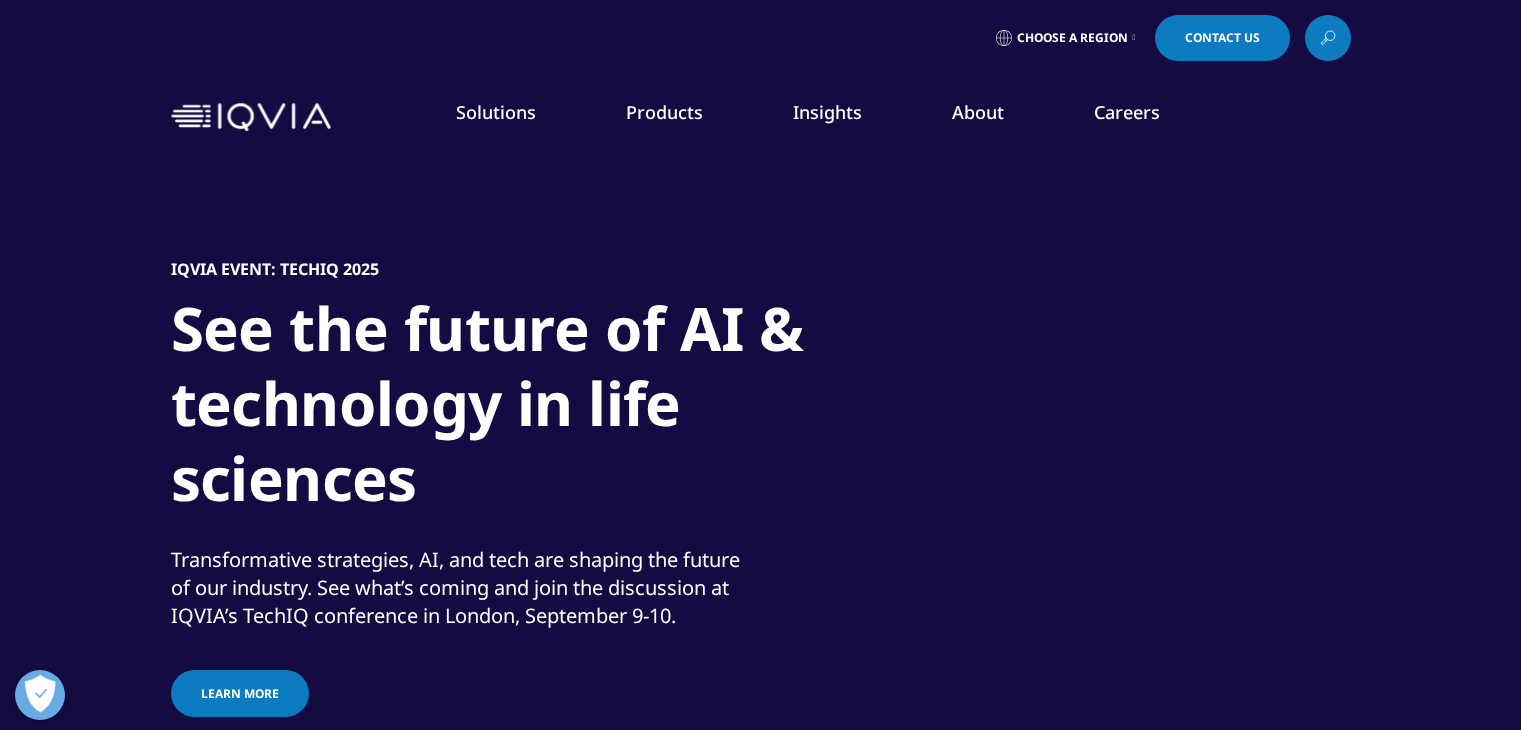 scroll, scrollTop: 0, scrollLeft: 0, axis: both 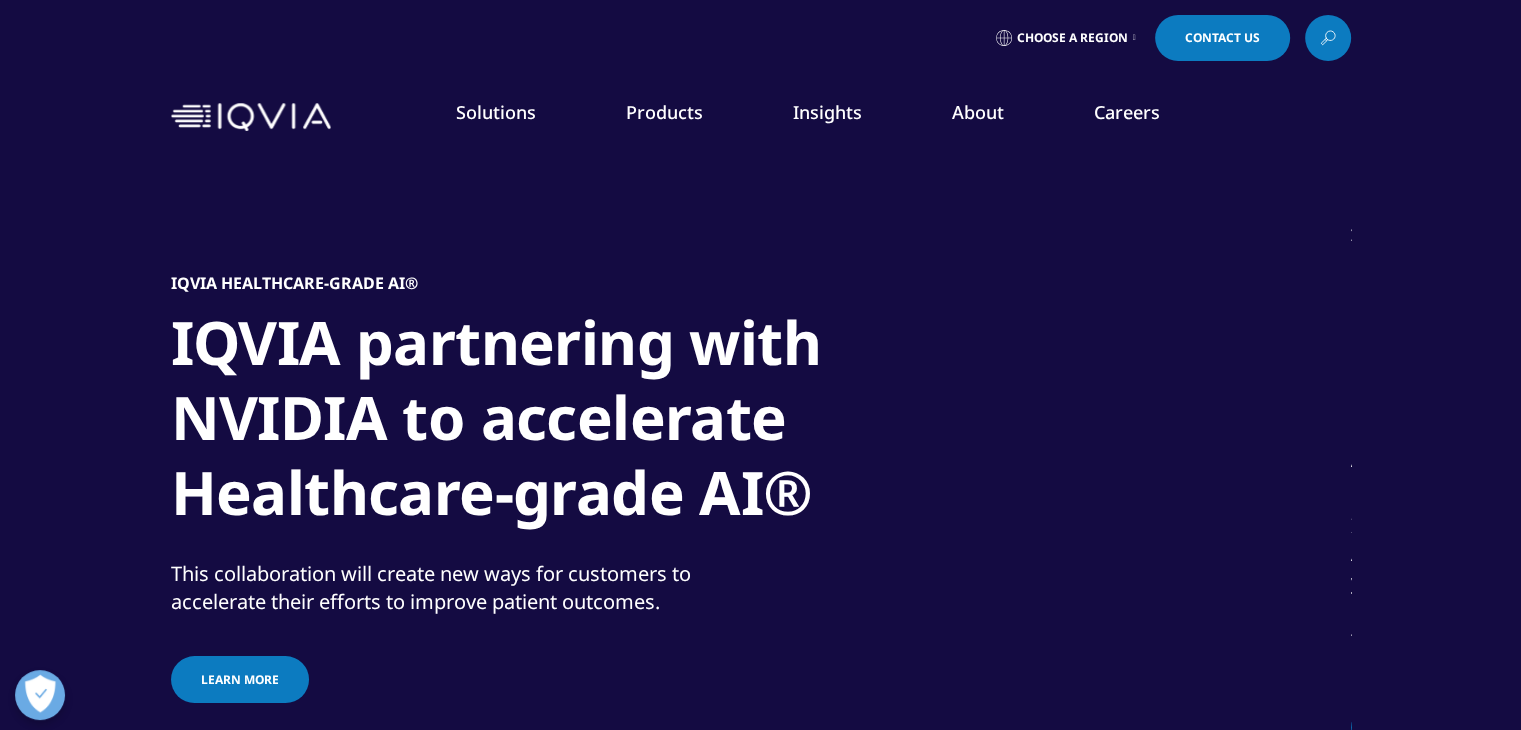 click on "Choose a Region" at bounding box center (1066, 38) 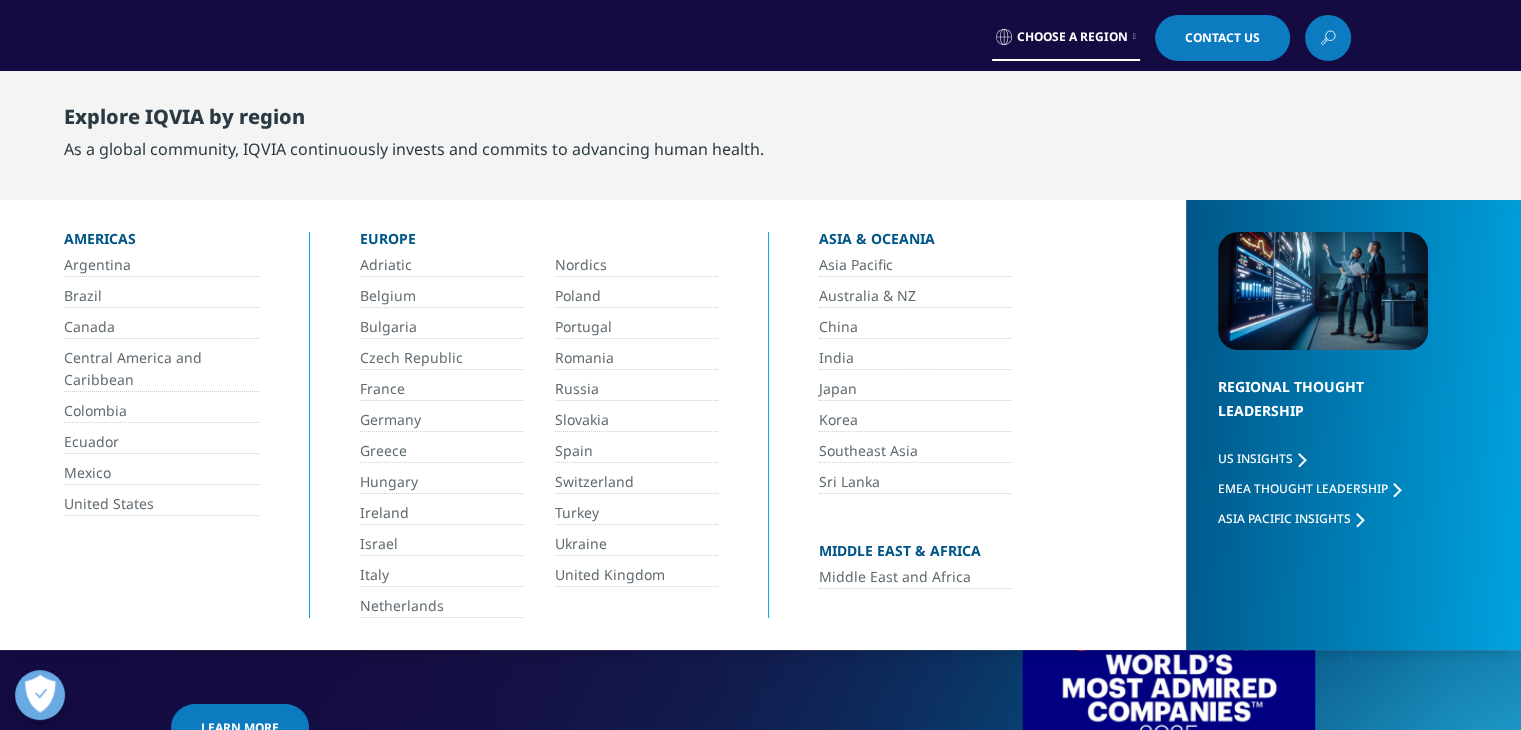 click on "Australia & NZ" at bounding box center [915, 296] 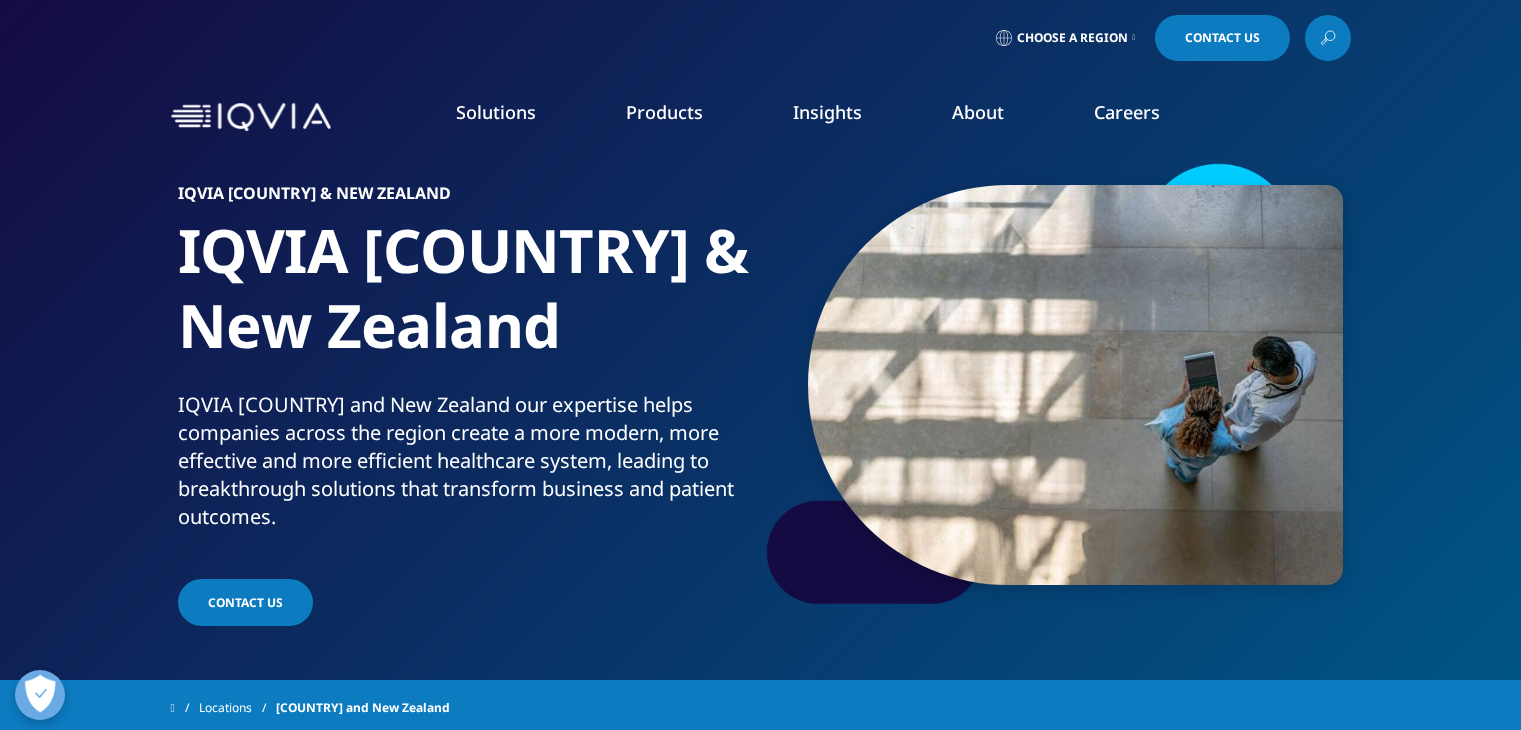 scroll, scrollTop: 0, scrollLeft: 0, axis: both 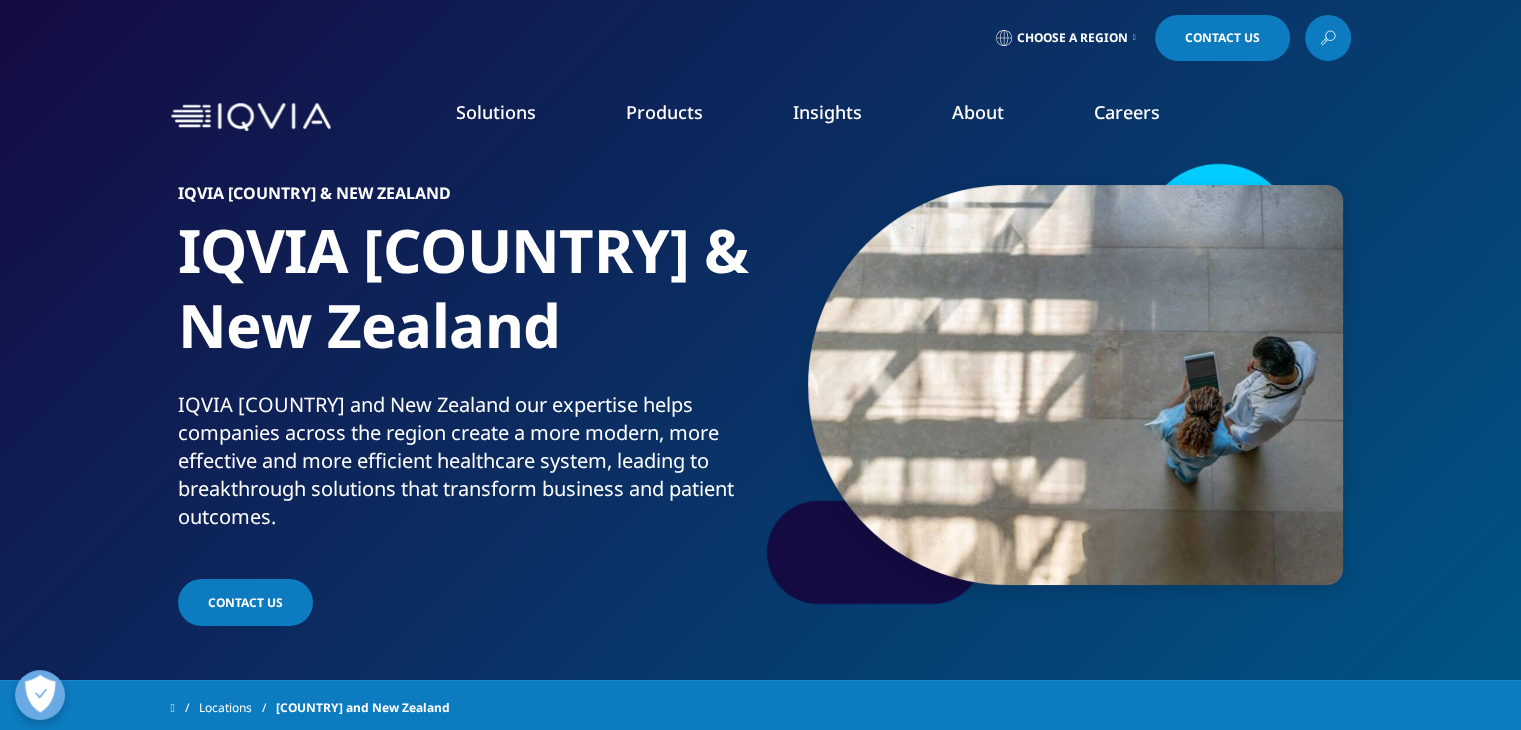 click at bounding box center [1134, 38] 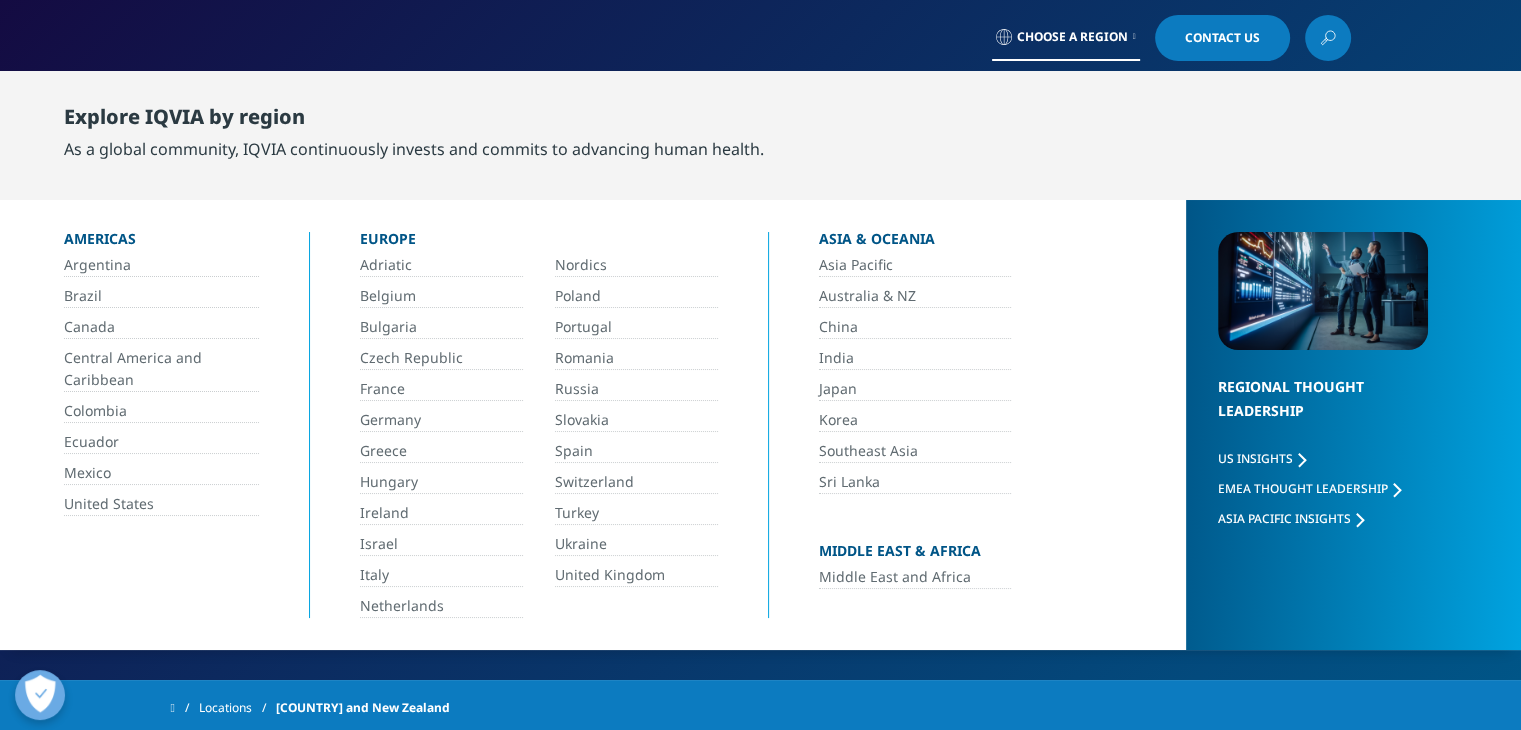 click on "Colombia" at bounding box center (161, 411) 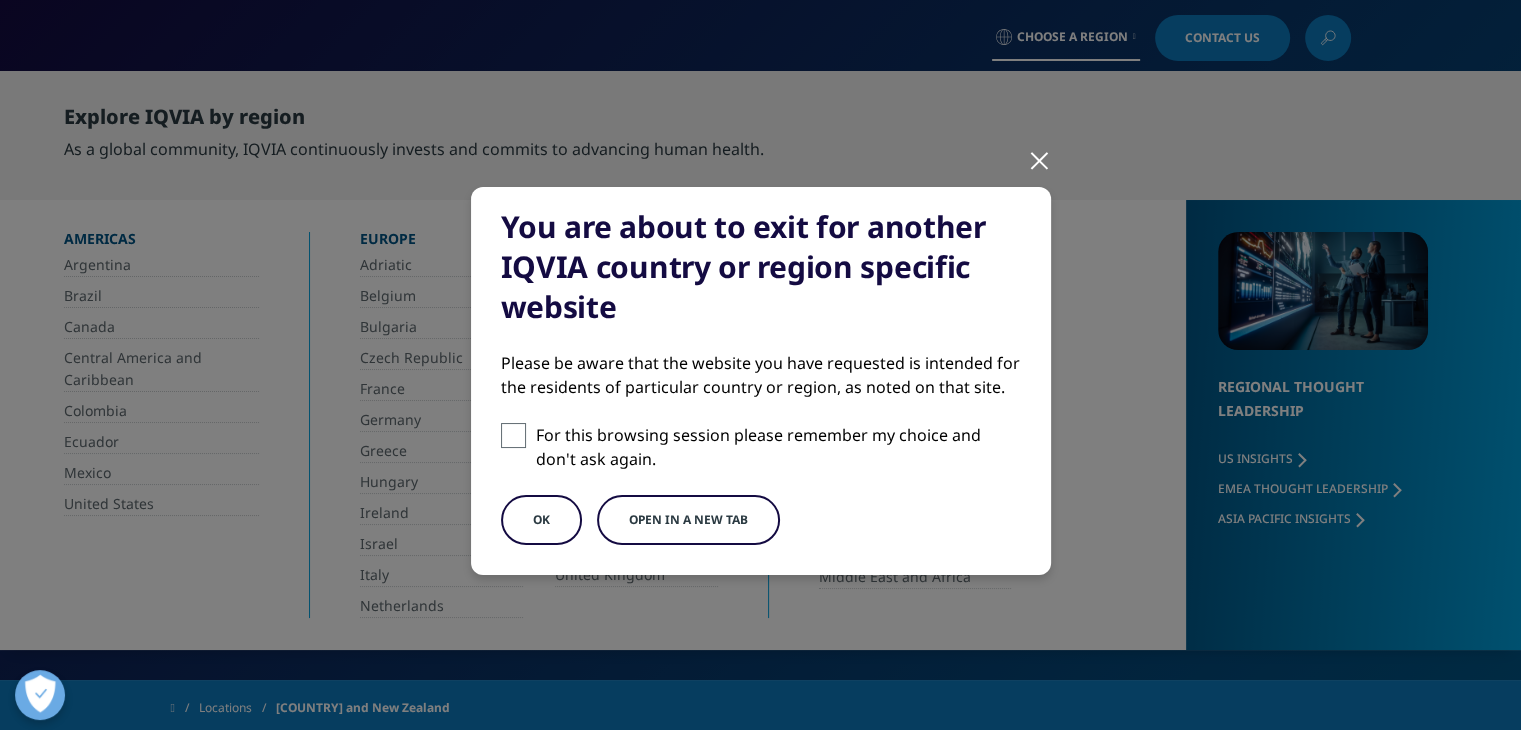 click on "Open in a new tab" at bounding box center (688, 520) 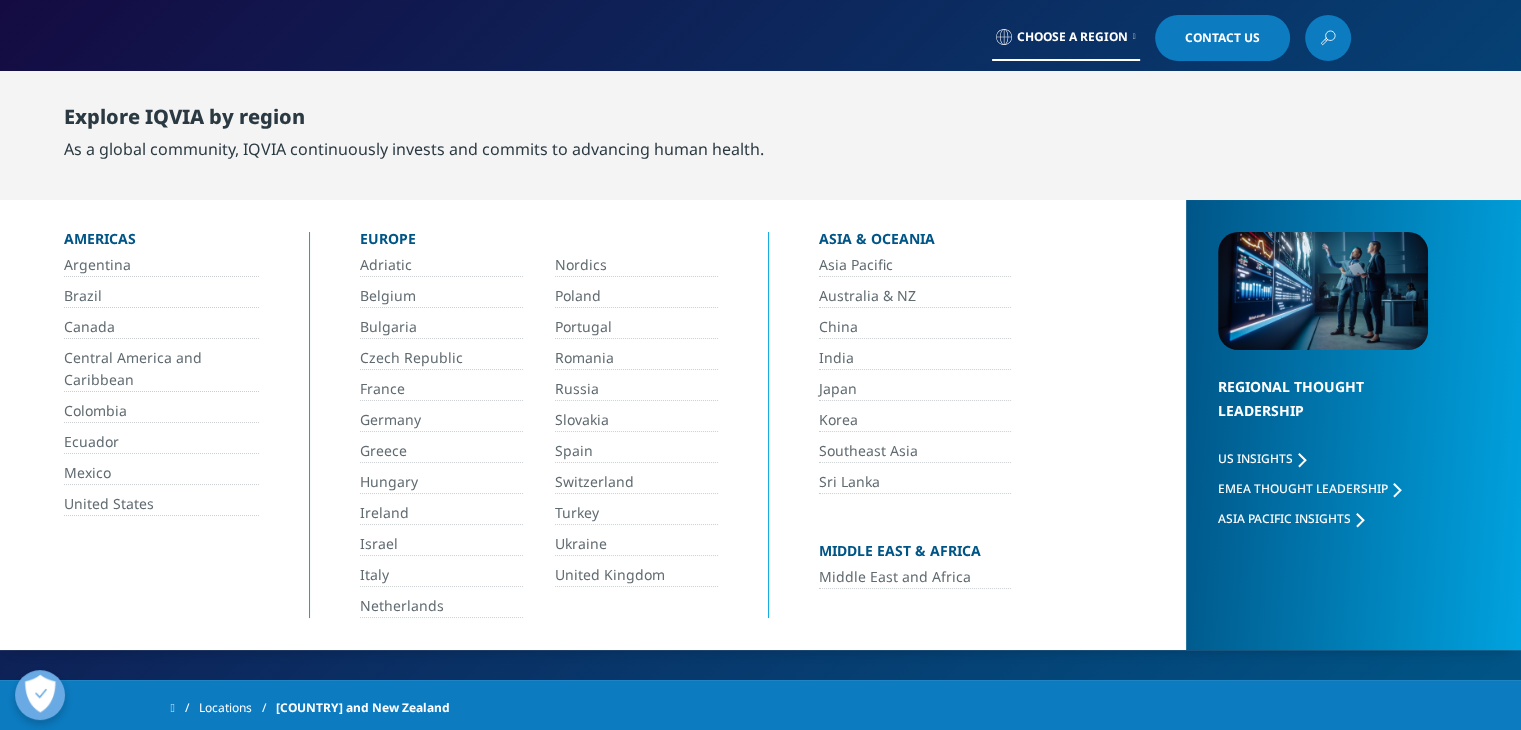 click on "Australia & NZ" at bounding box center [915, 296] 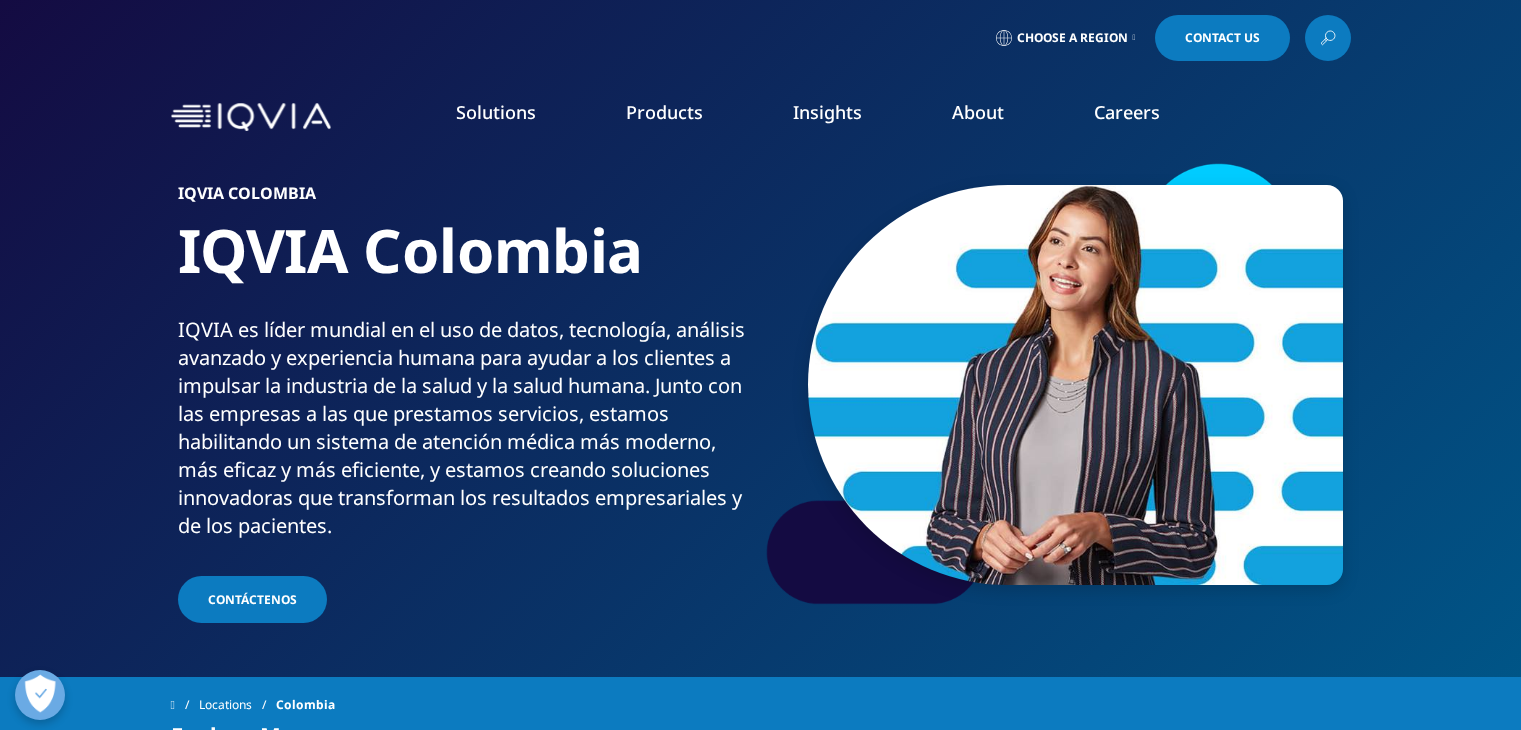 scroll, scrollTop: 0, scrollLeft: 0, axis: both 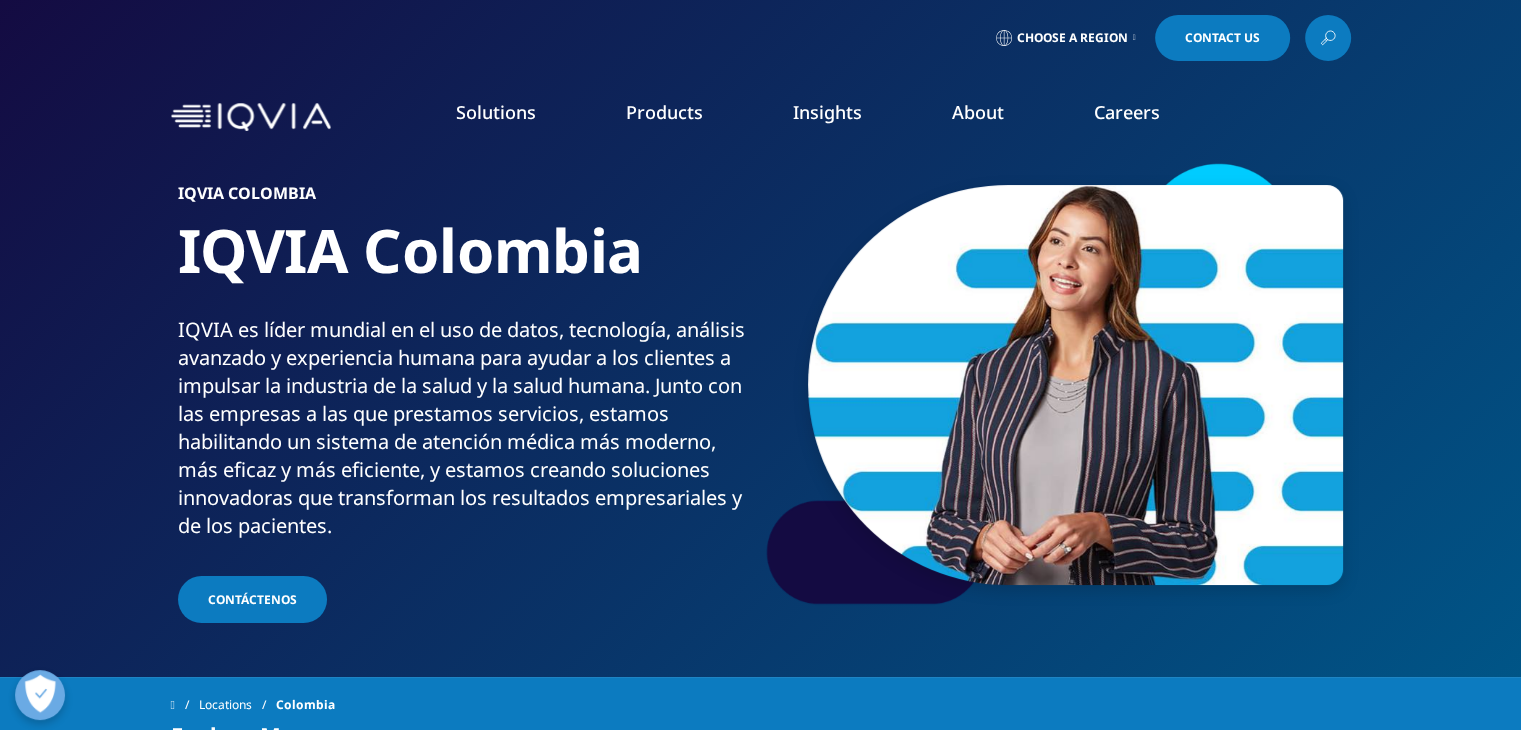 click on "View Open Roles" at bounding box center (935, 325) 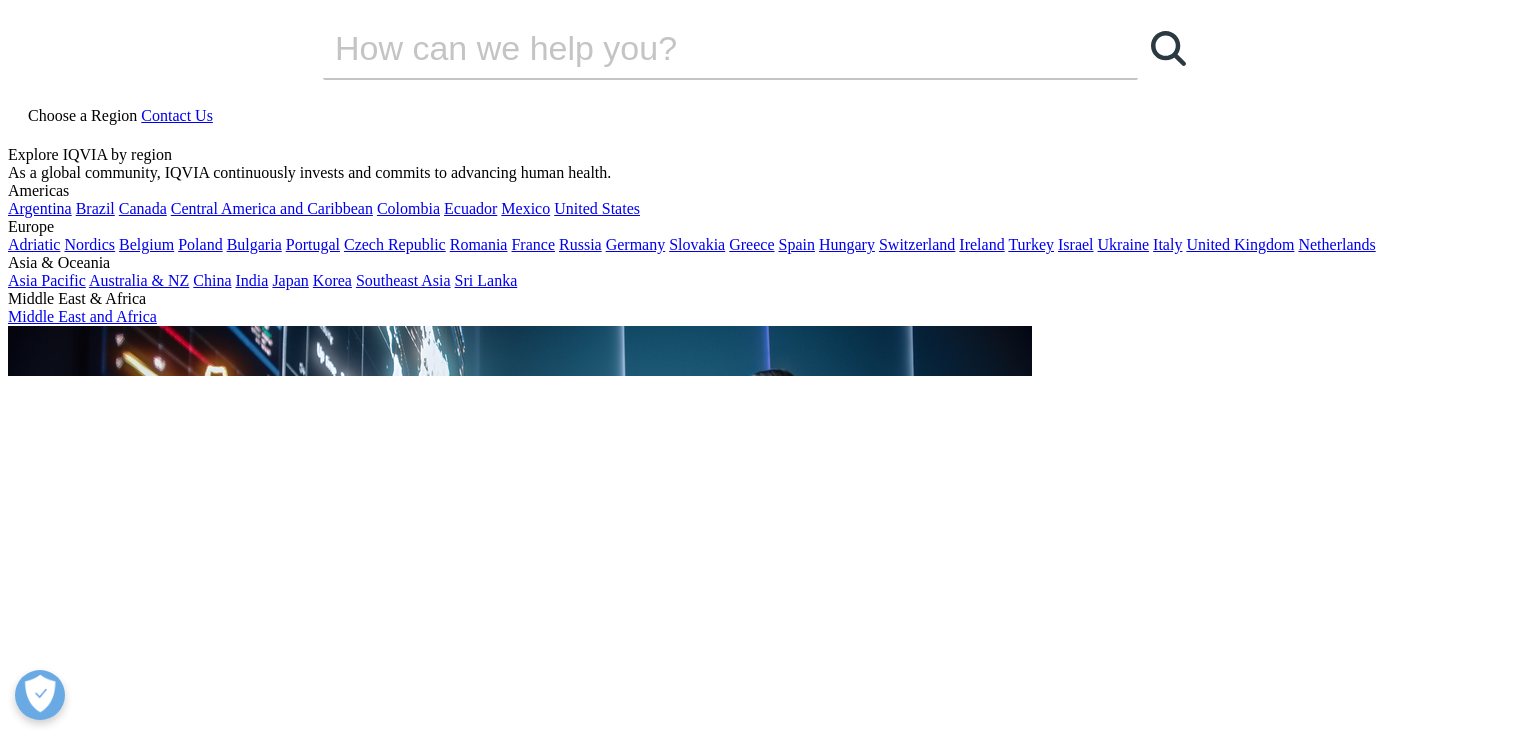 scroll, scrollTop: 0, scrollLeft: 0, axis: both 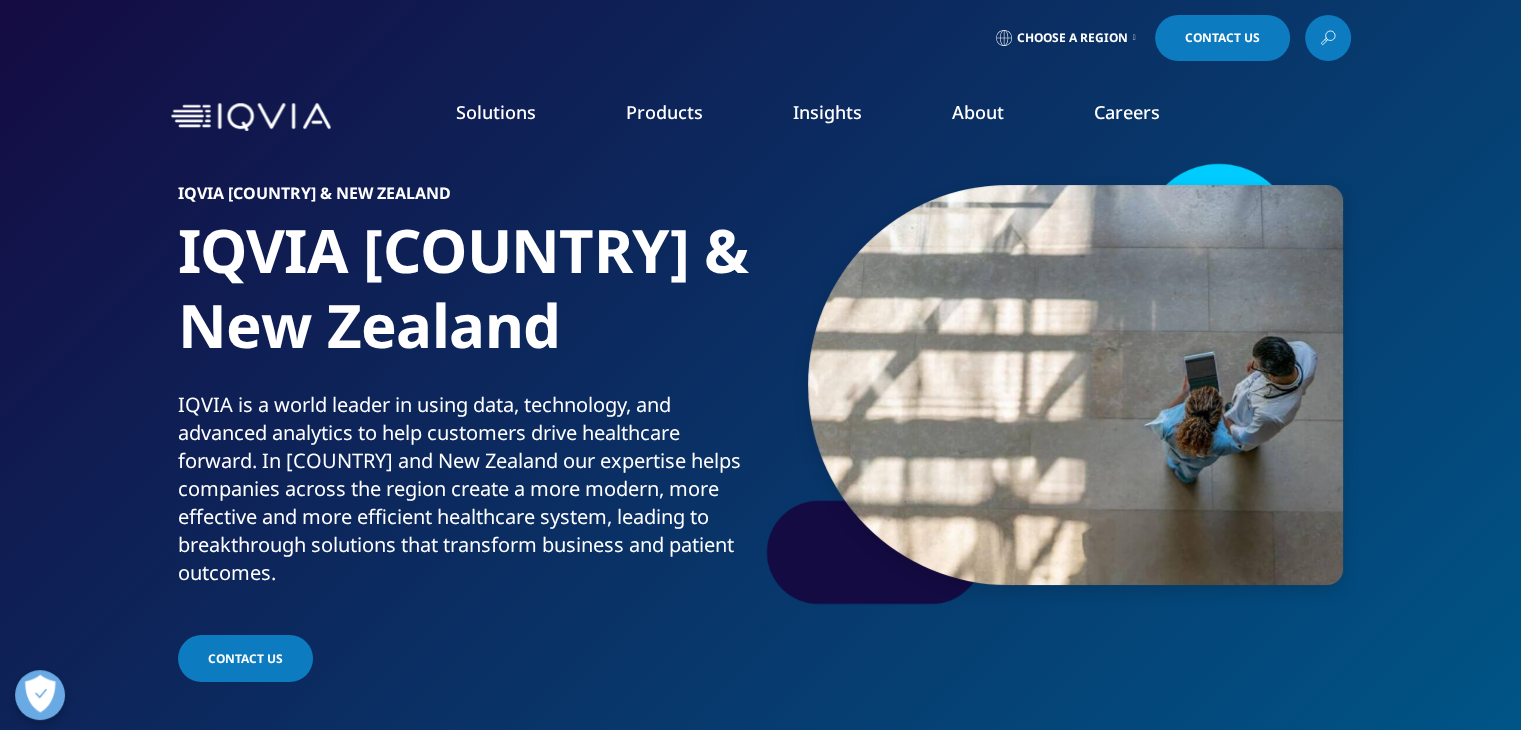 click on "Our Story" at bounding box center (589, 269) 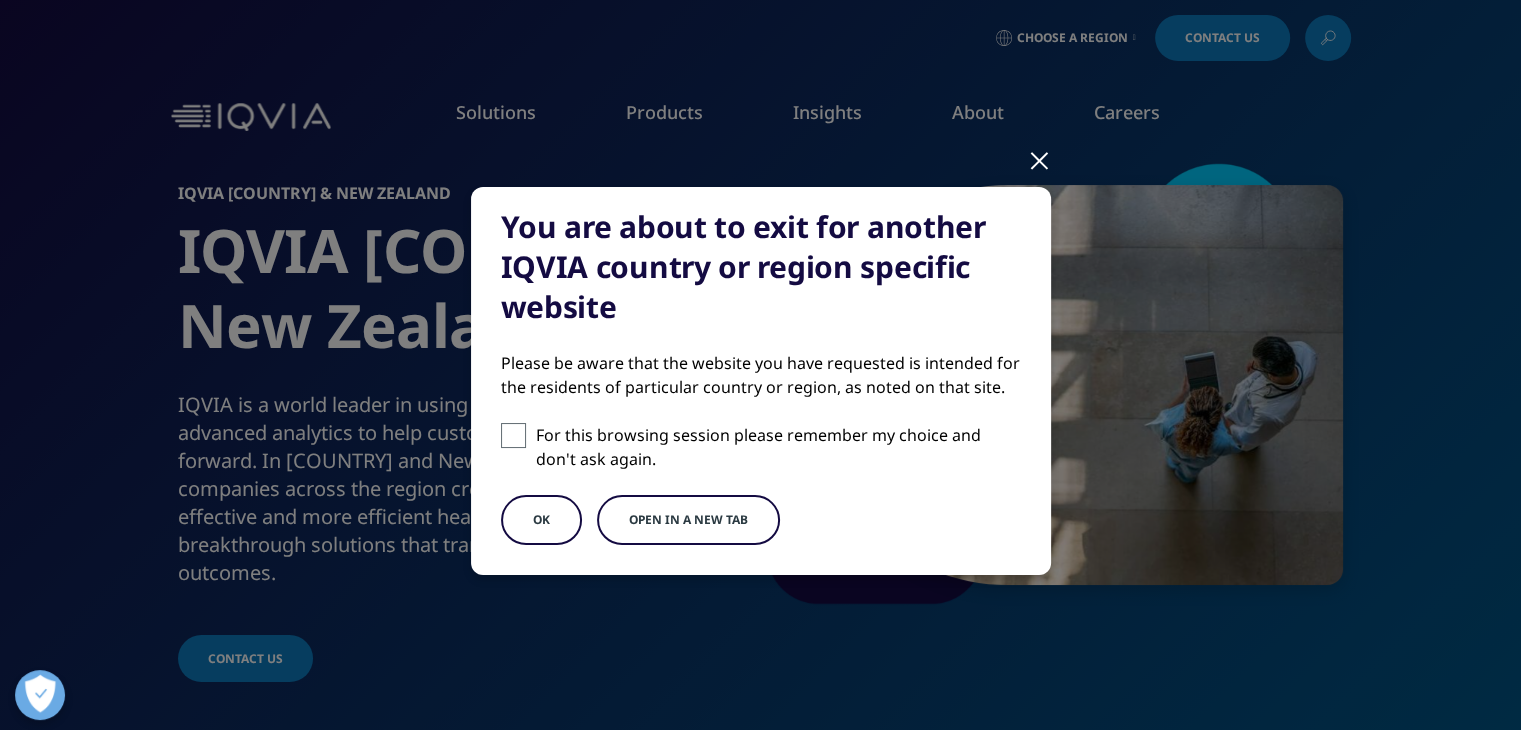 click on "Open in a new tab" at bounding box center [688, 520] 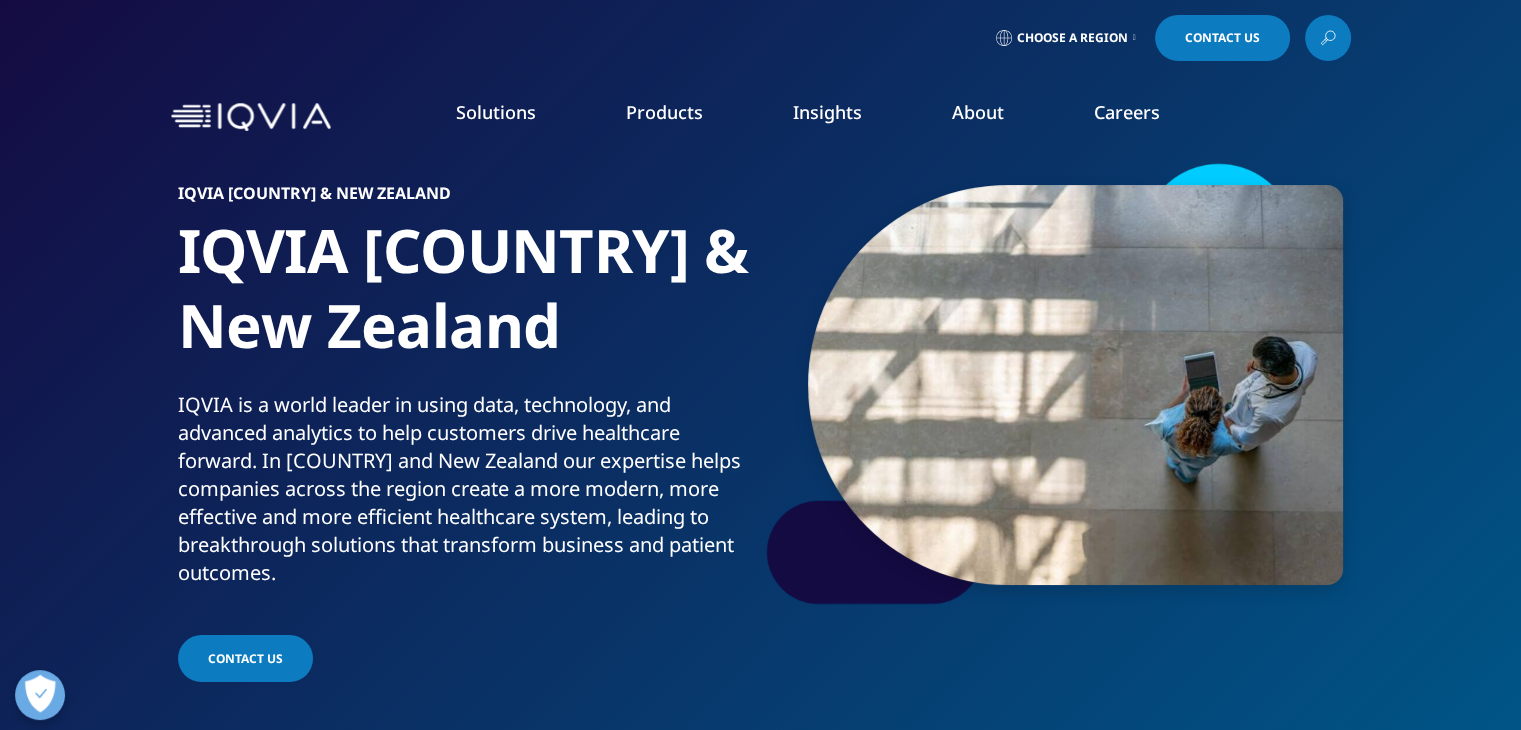 click on "Careers" at bounding box center (1127, 112) 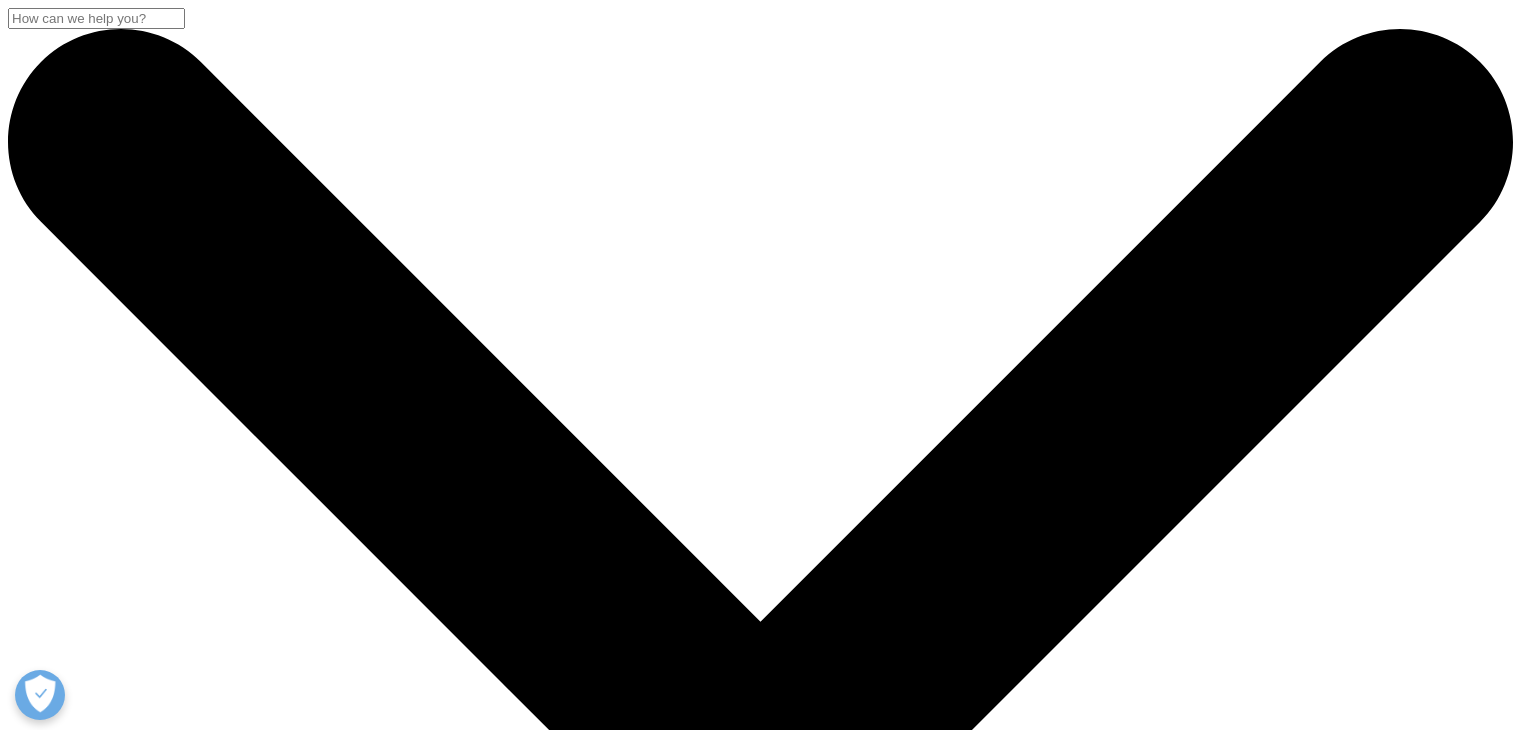 scroll, scrollTop: 0, scrollLeft: 0, axis: both 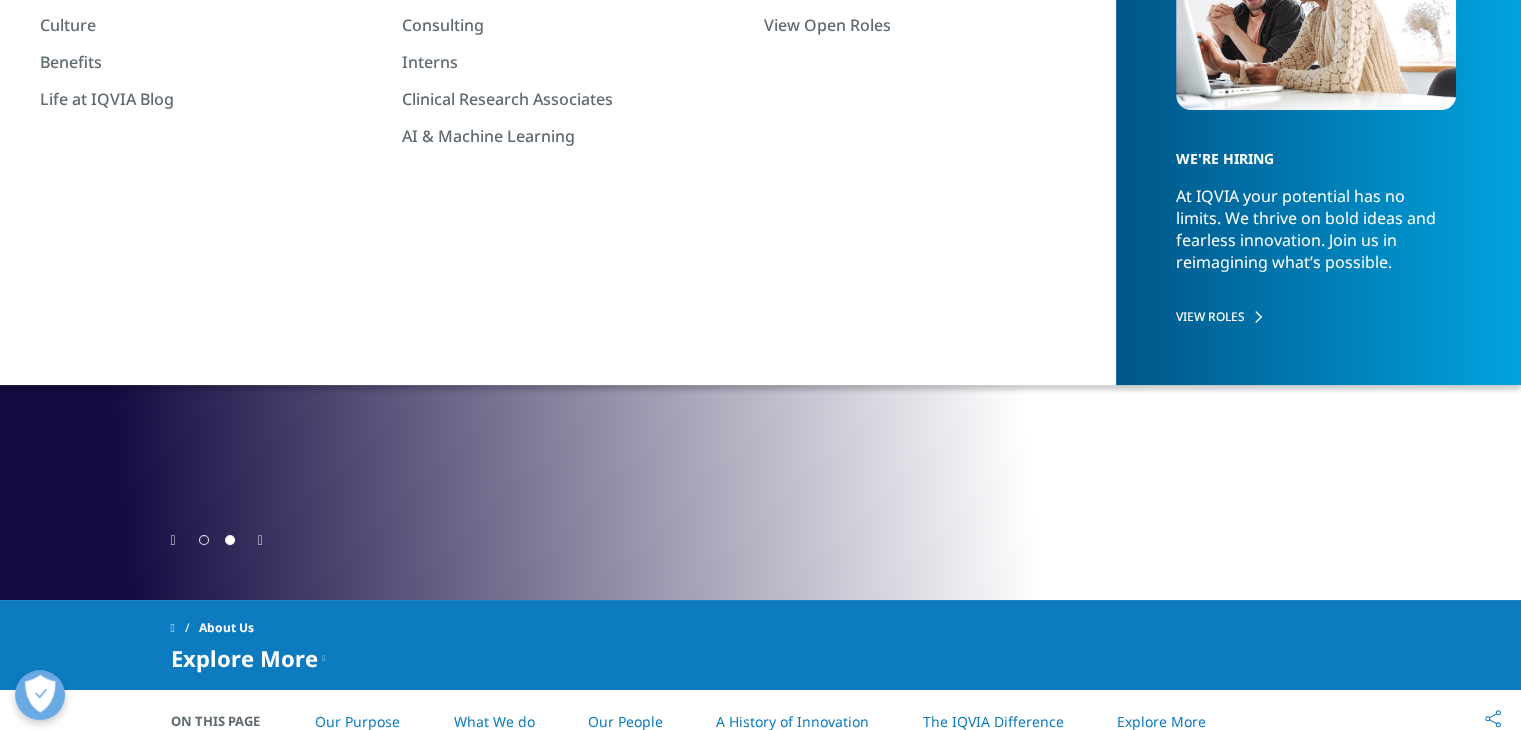 click at bounding box center [217, 539] 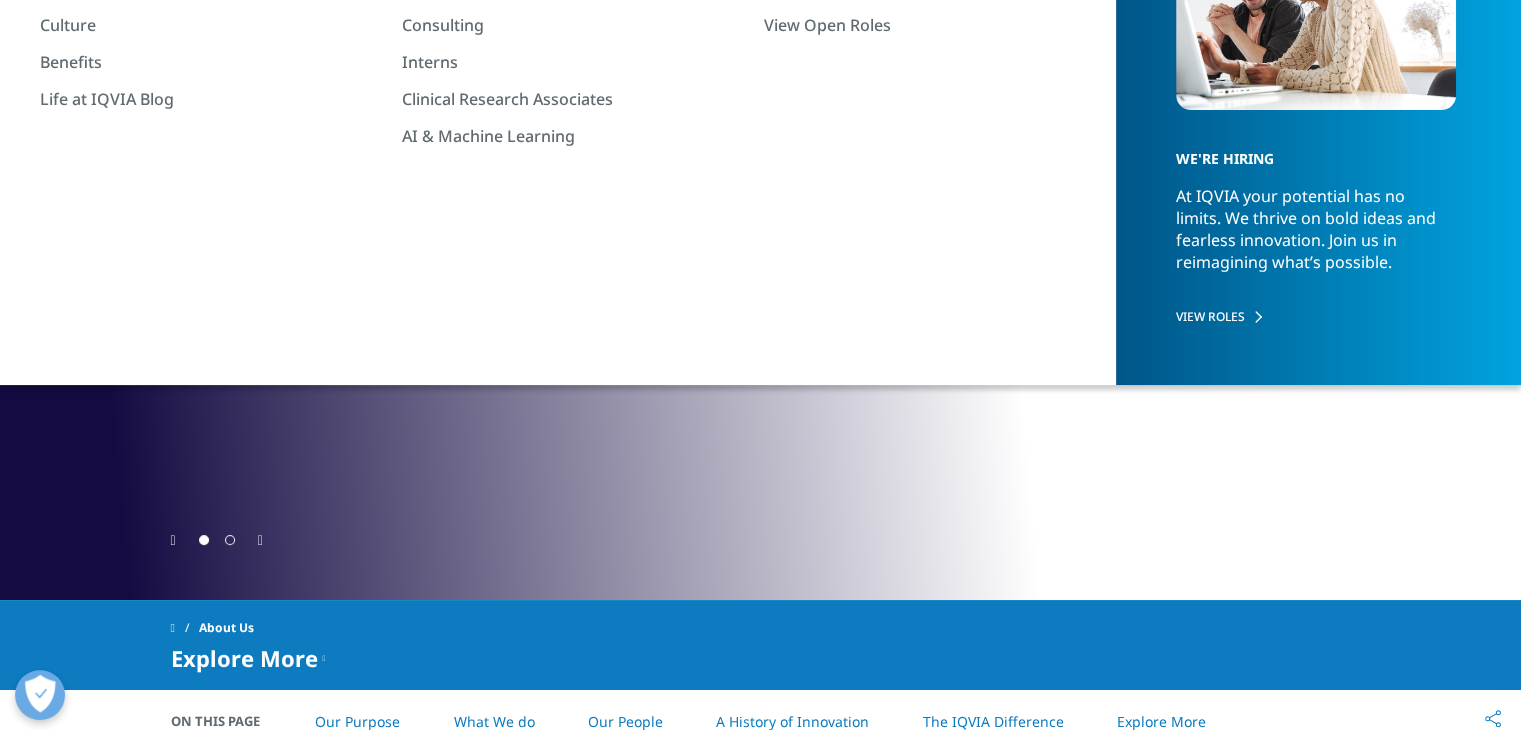 click at bounding box center (204, 540) 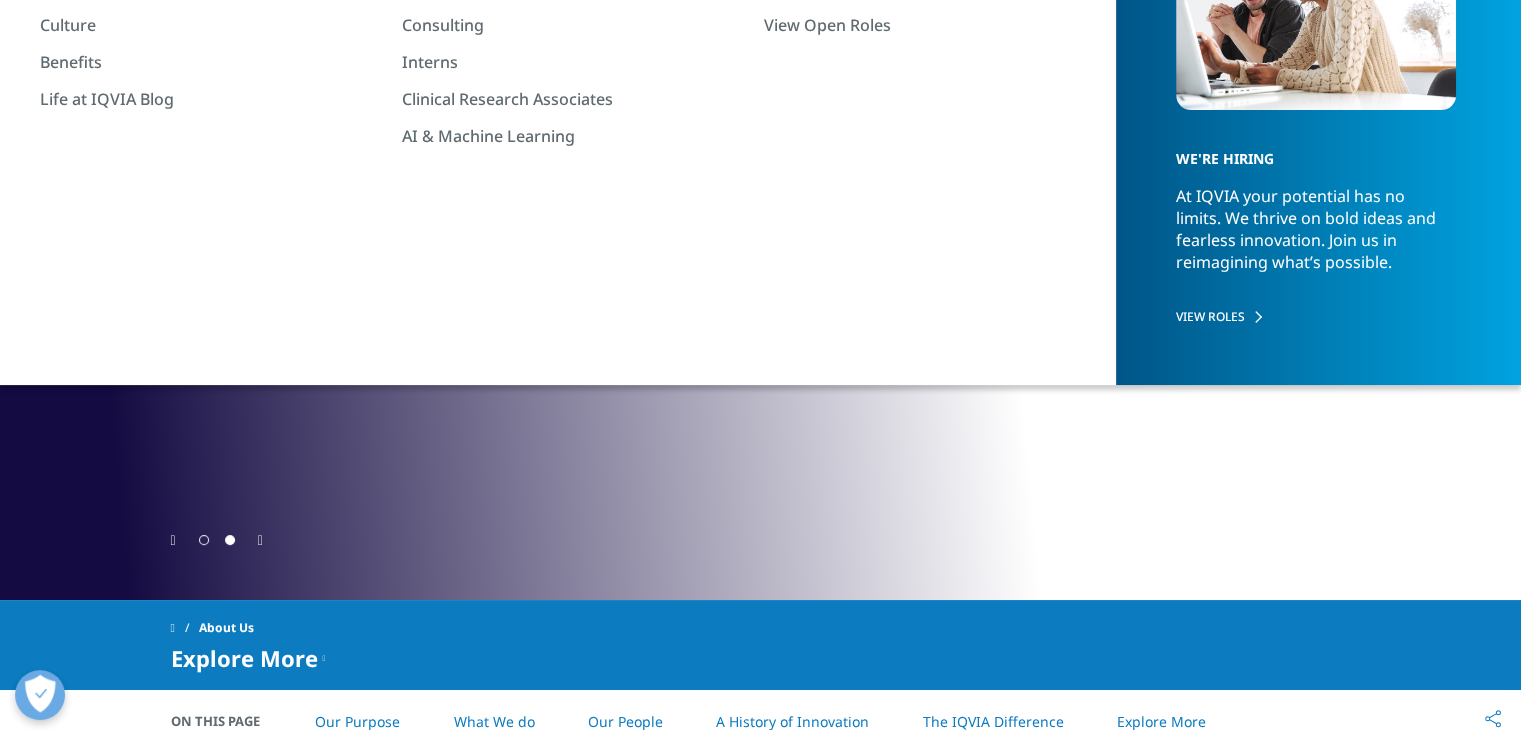click at bounding box center [204, 540] 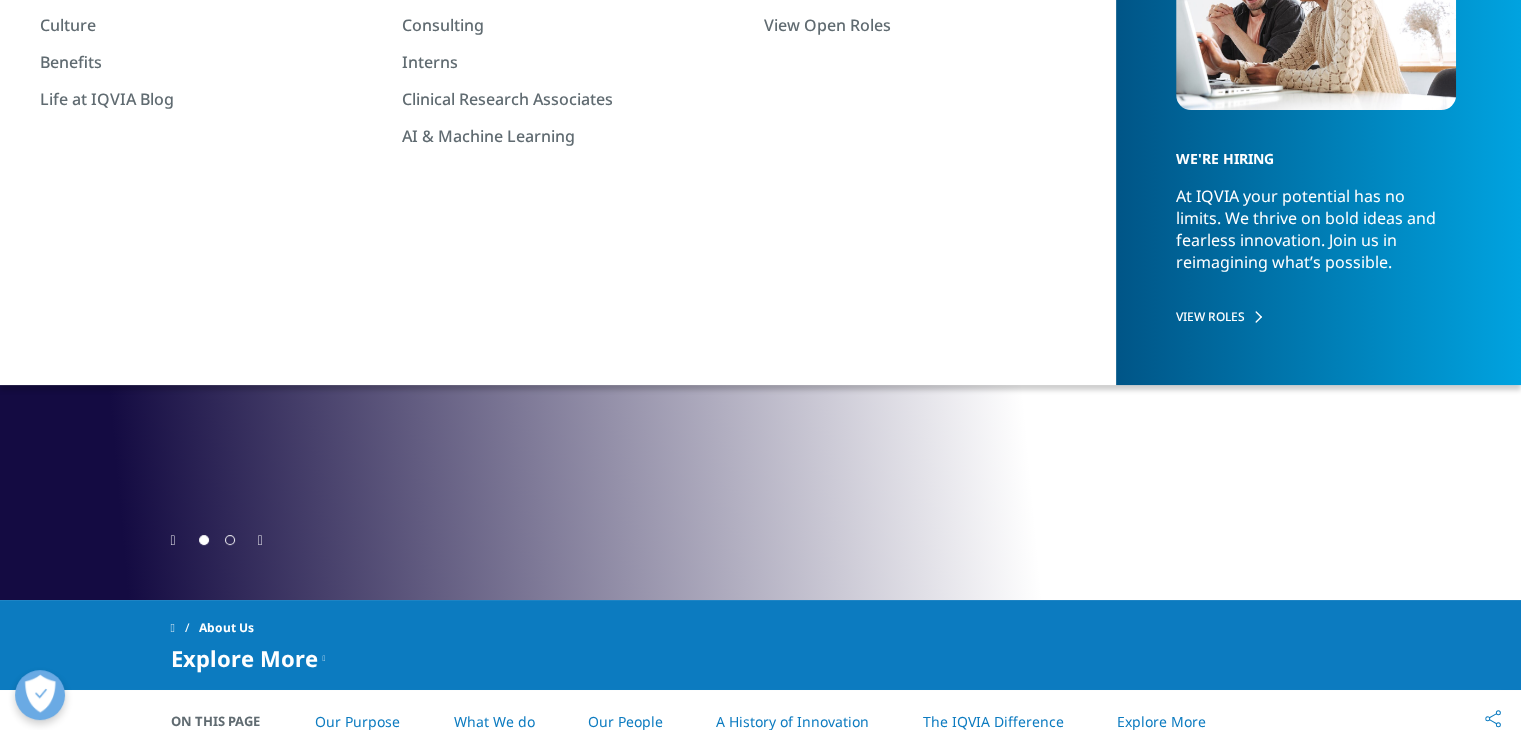 click at bounding box center [230, 540] 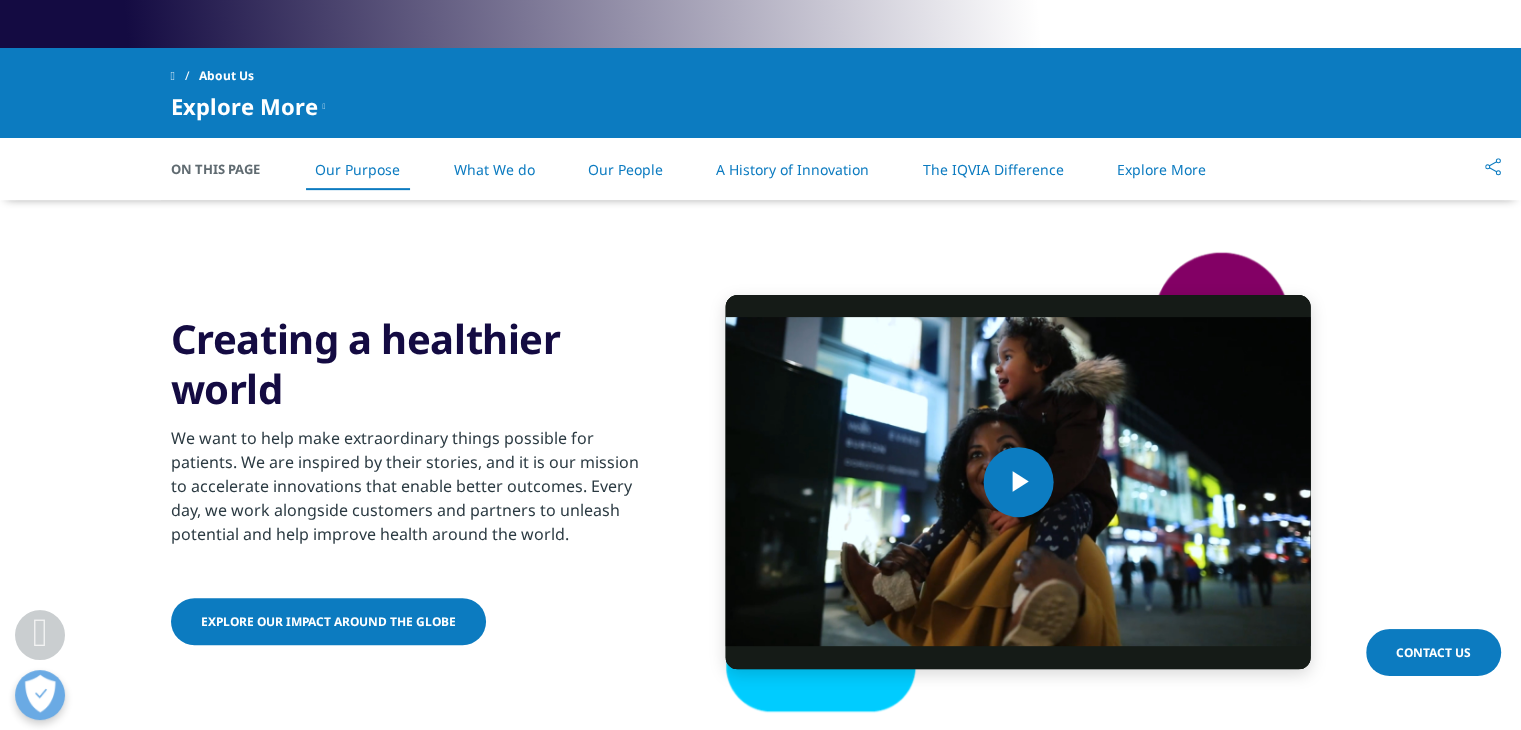 scroll, scrollTop: 866, scrollLeft: 0, axis: vertical 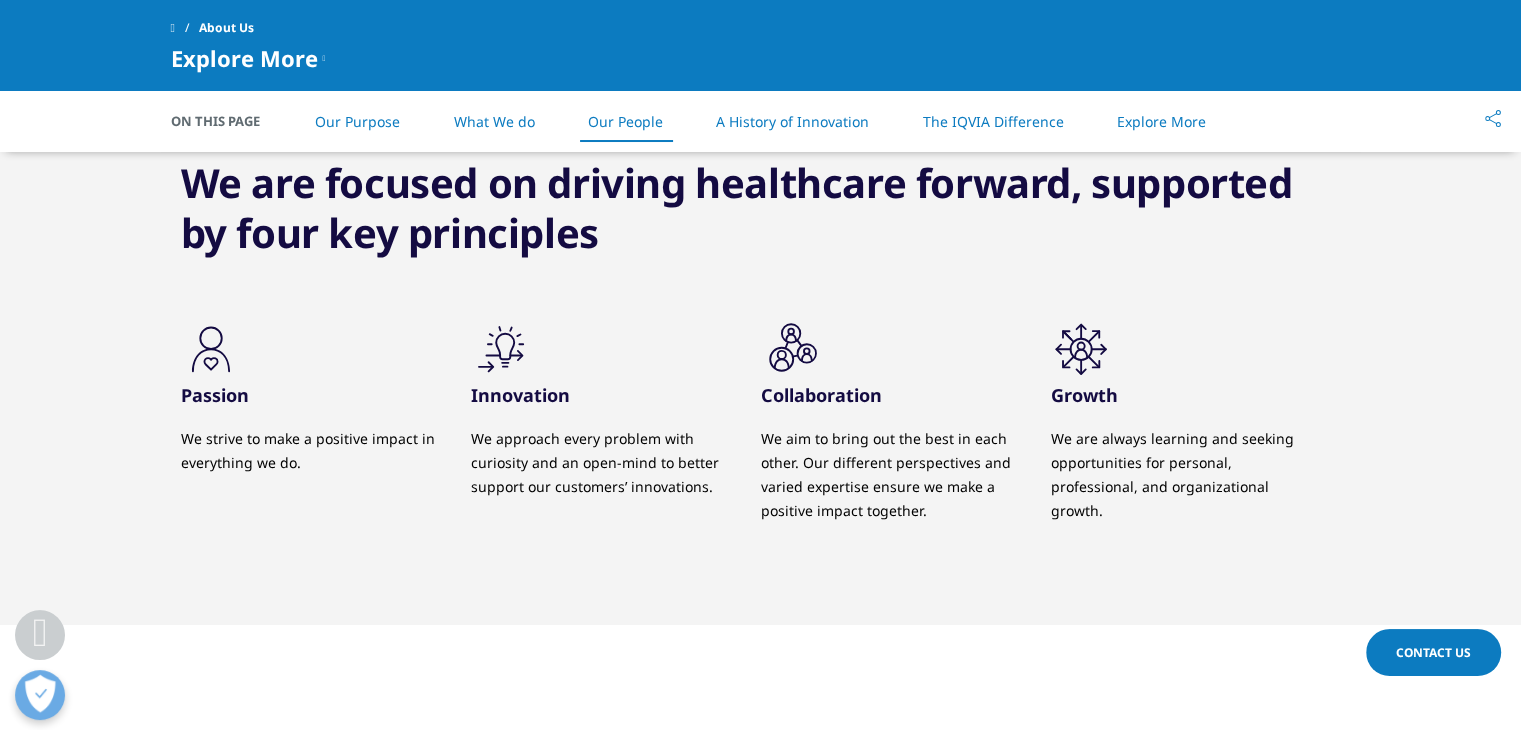click on "OUR PEOPLE
We are focused on driving healthcare forward, supported by four key principles
.cls-1{fill:#231f20;}
Passion" at bounding box center [760, 346] 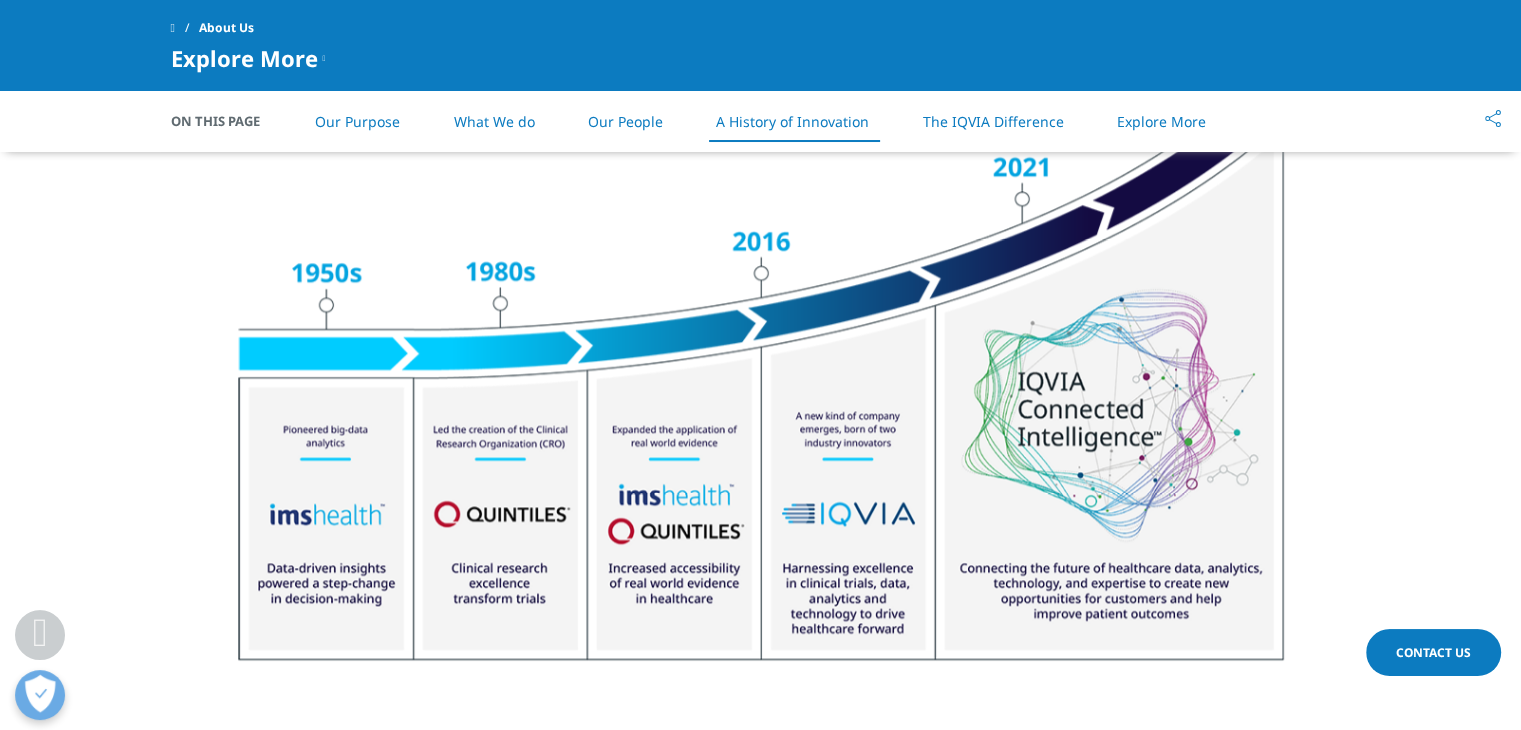 scroll, scrollTop: 2592, scrollLeft: 0, axis: vertical 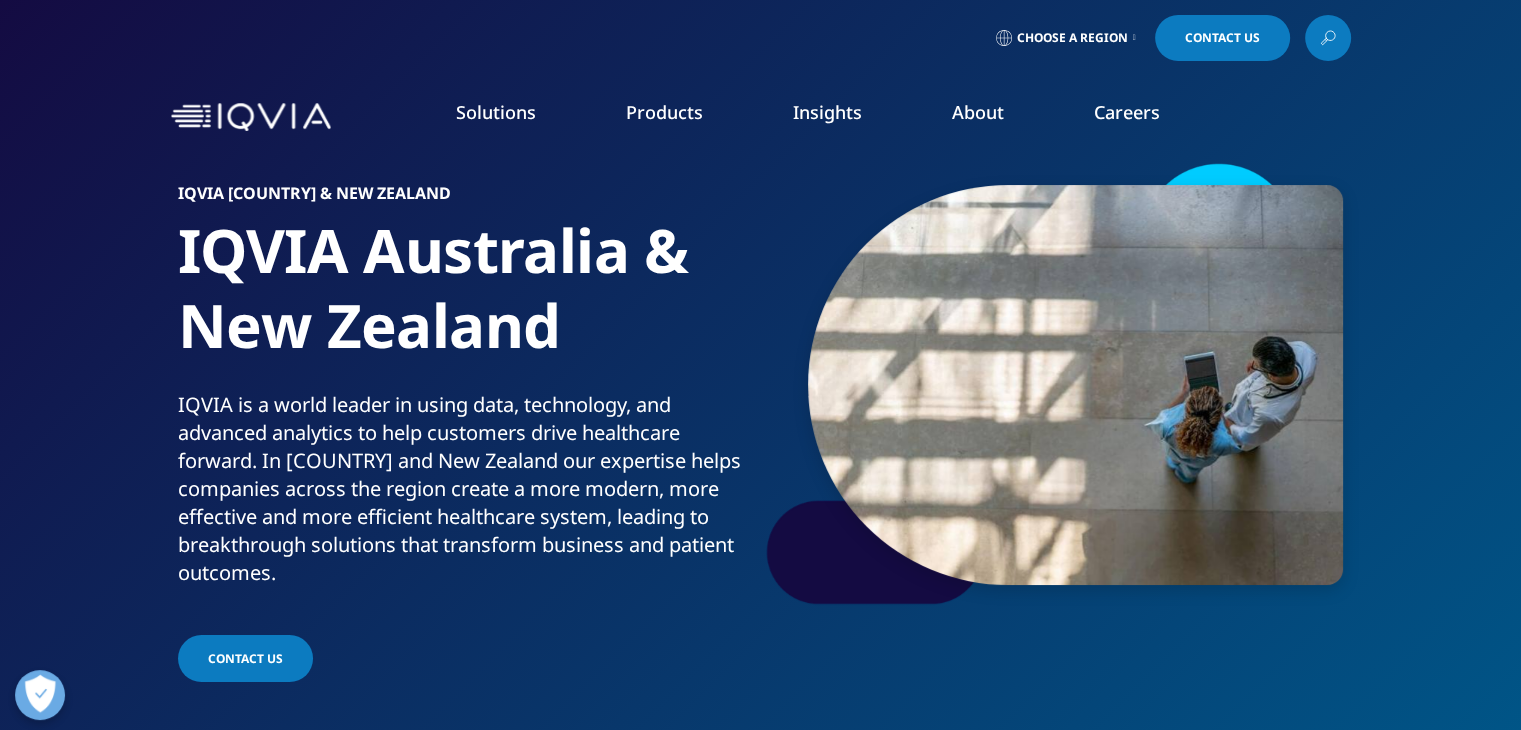 click on "View Open Roles" at bounding box center (935, 325) 